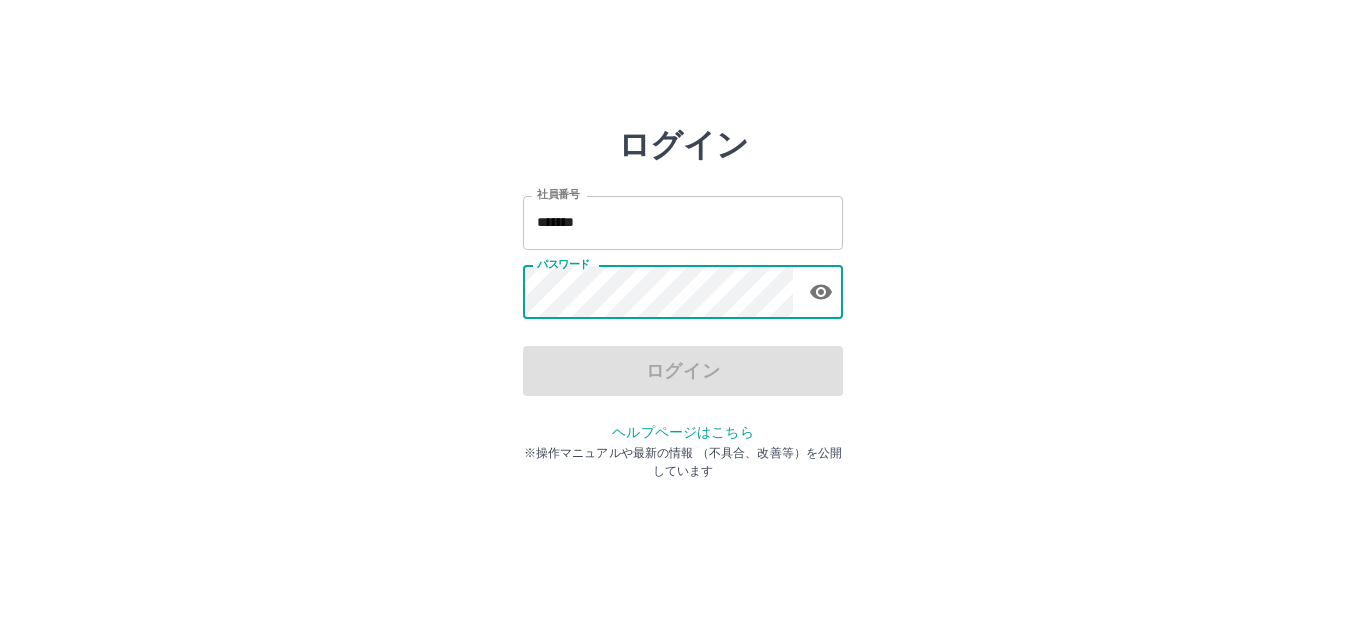 scroll, scrollTop: 0, scrollLeft: 0, axis: both 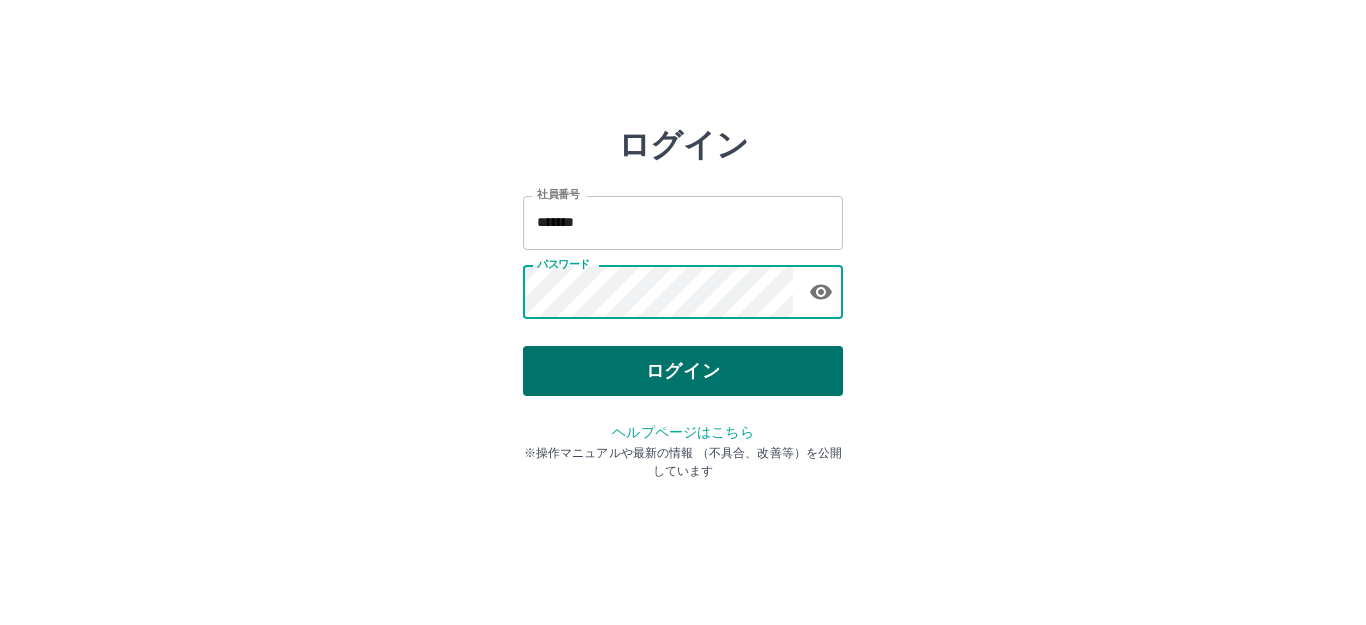 click on "ログイン" at bounding box center [683, 371] 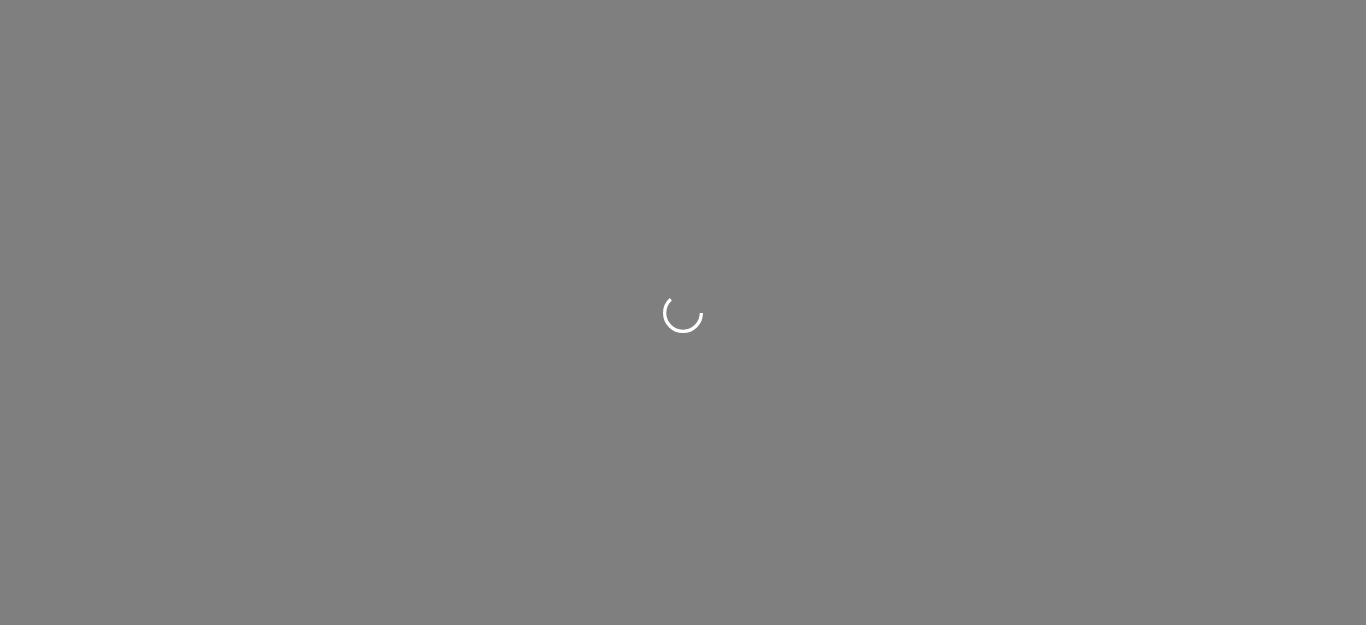 scroll, scrollTop: 0, scrollLeft: 0, axis: both 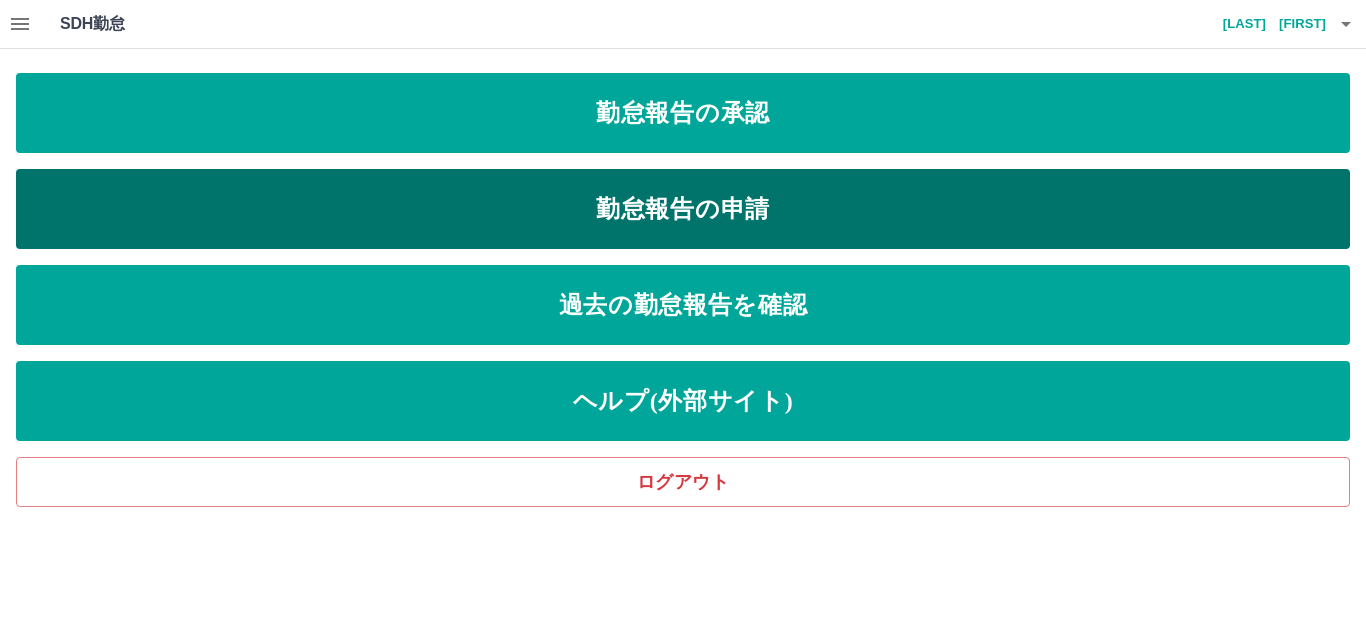 click on "勤怠報告の申請" at bounding box center (683, 209) 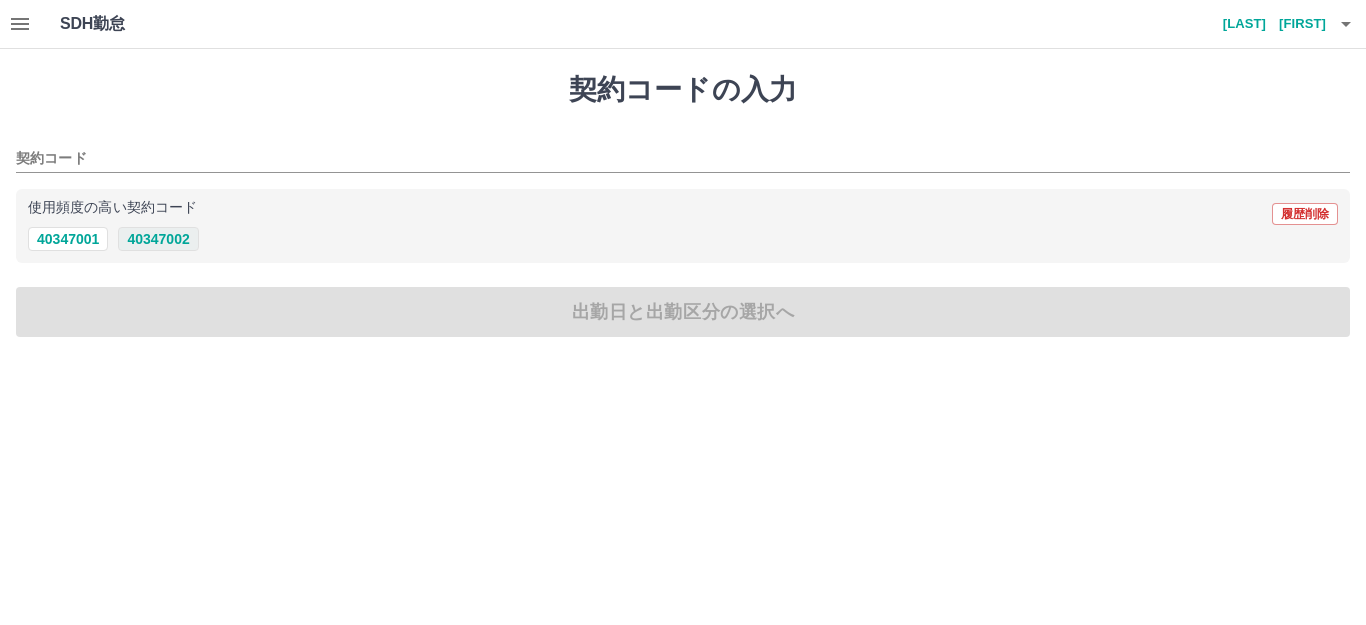 click on "40347002" at bounding box center (158, 239) 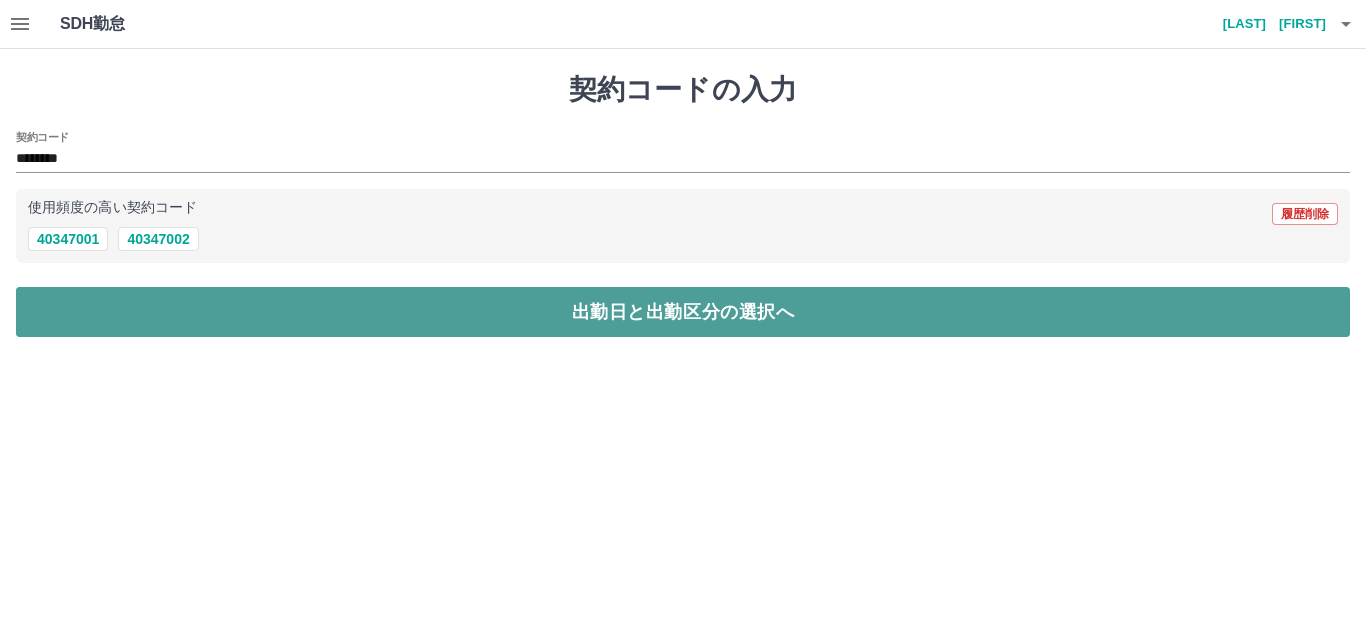 click on "出勤日と出勤区分の選択へ" at bounding box center [683, 312] 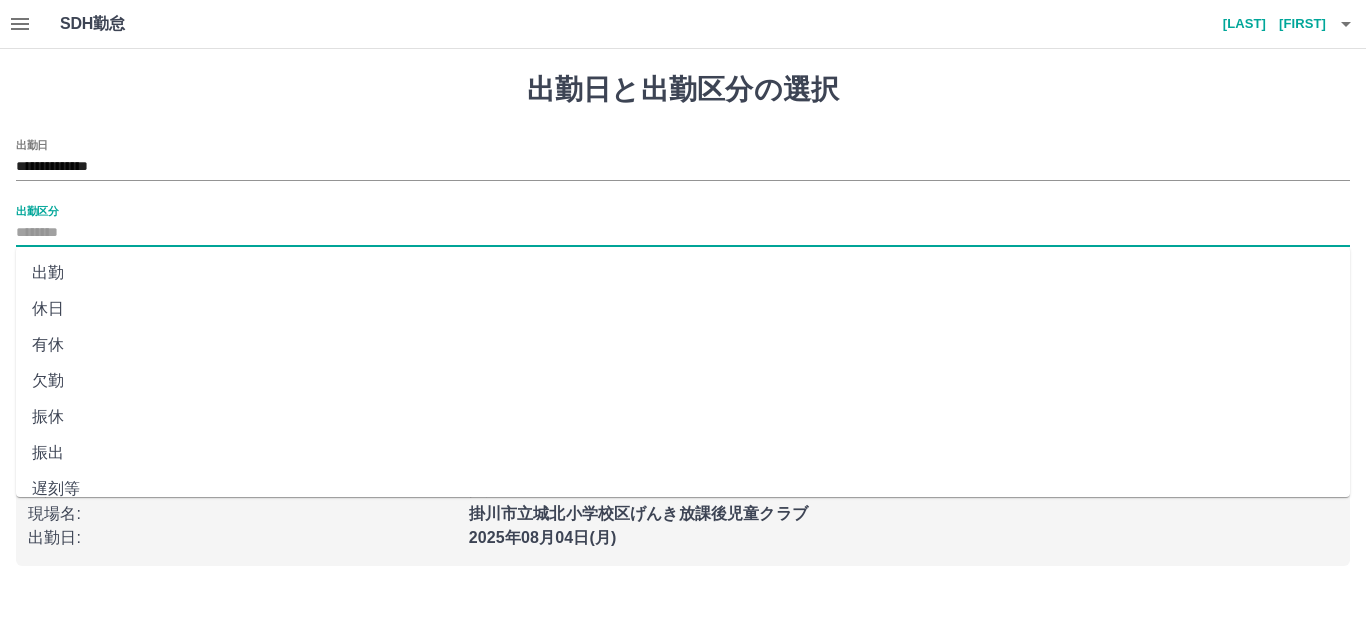 click on "出勤区分" at bounding box center (683, 233) 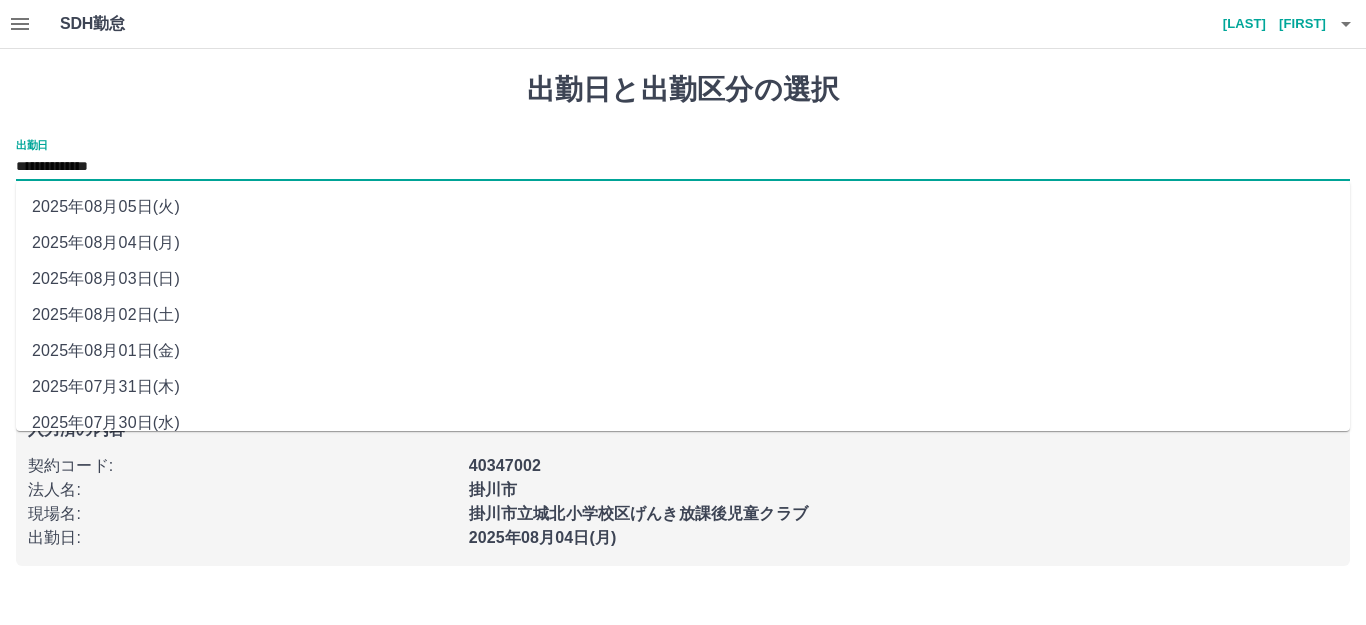 click on "**********" at bounding box center (683, 167) 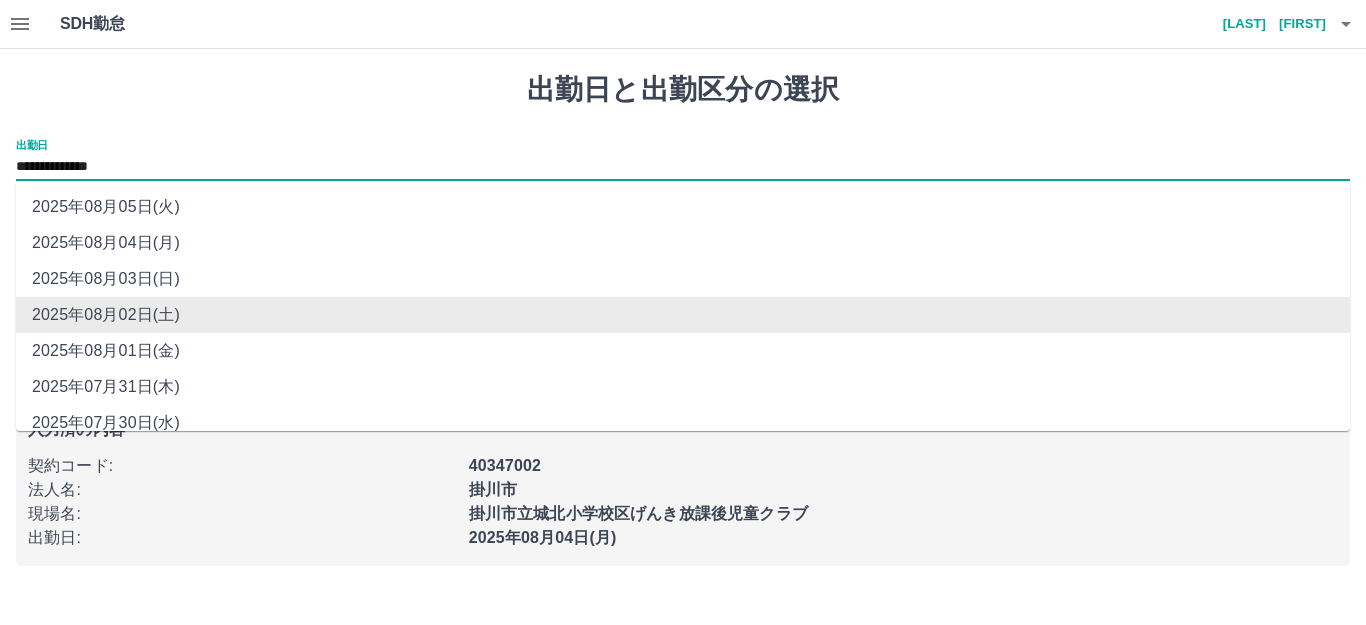 click on "**********" at bounding box center [683, 167] 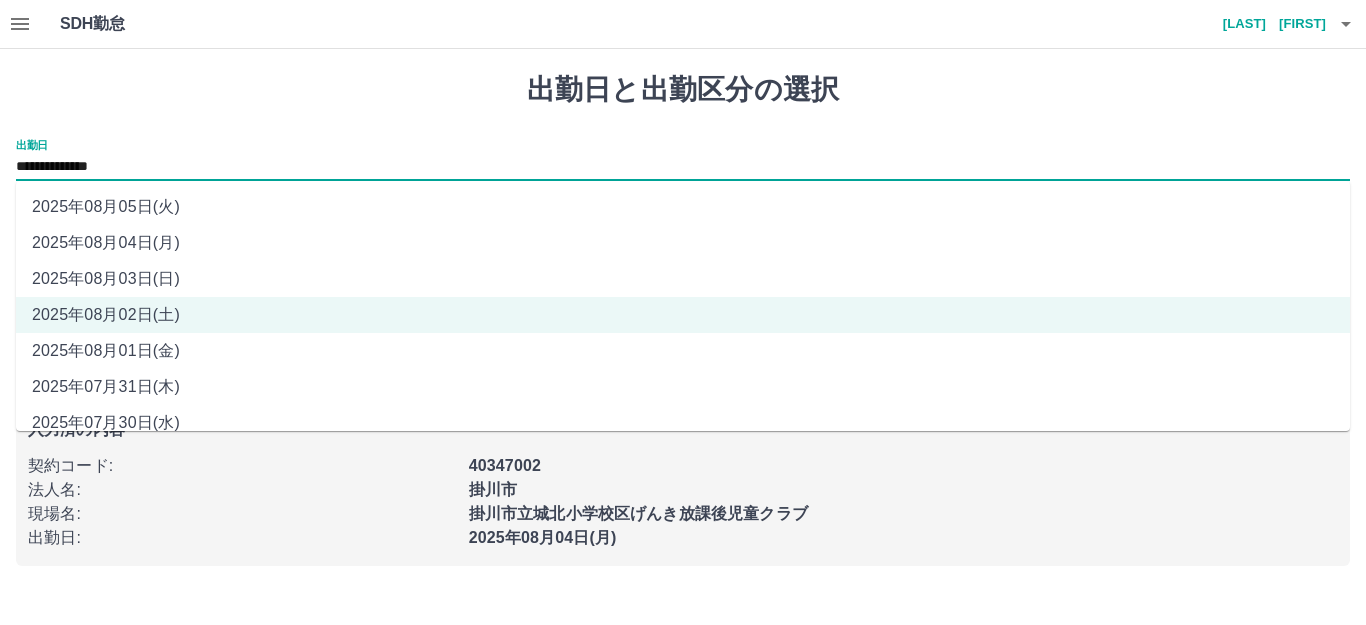 click on "2025年08月01日(金)" at bounding box center [683, 351] 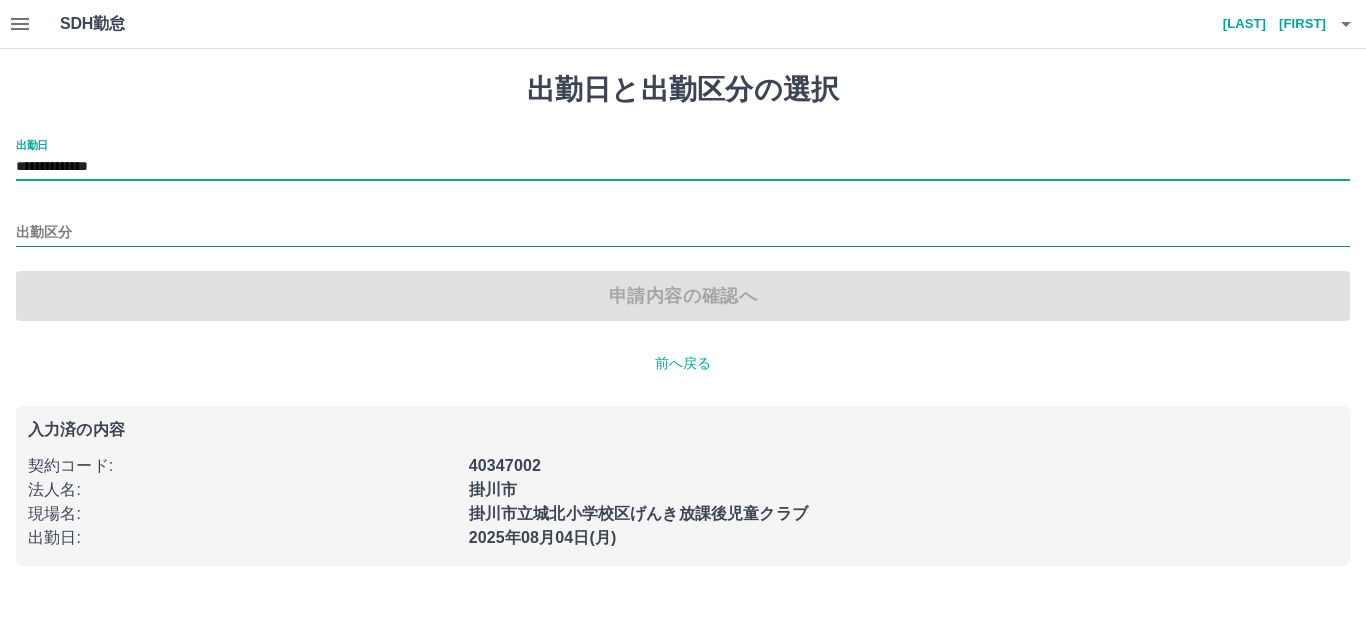 click on "出勤区分" at bounding box center [683, 233] 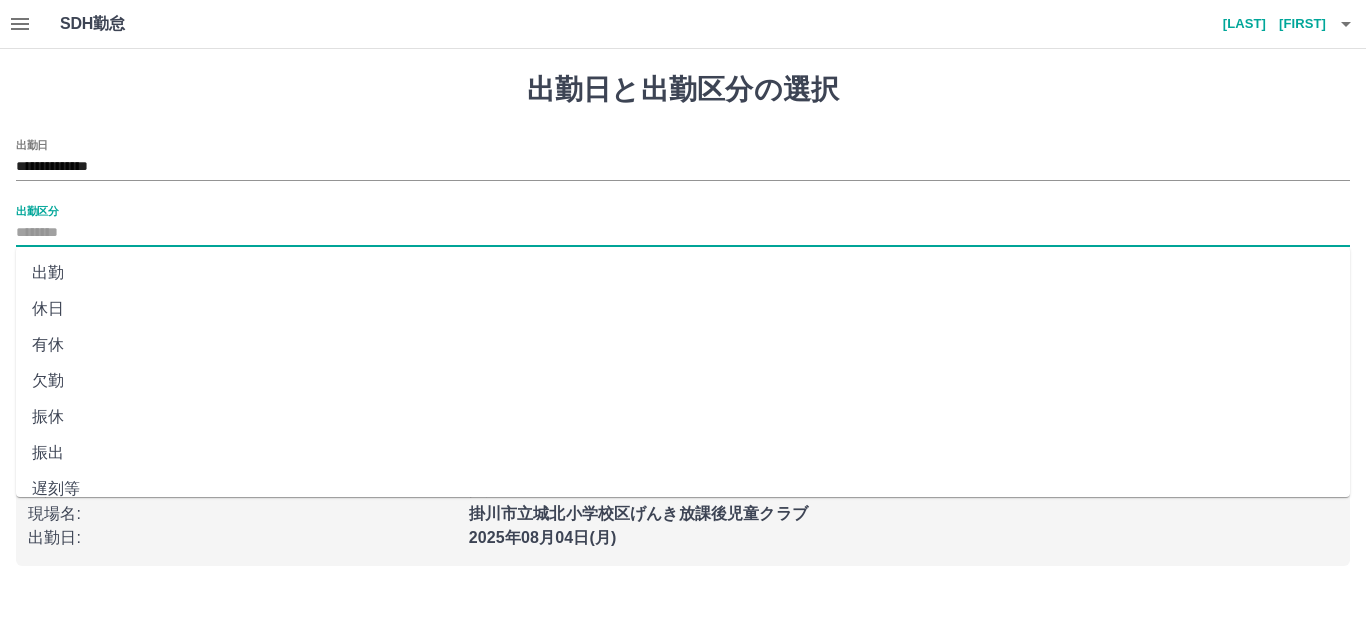 click on "有休" at bounding box center [683, 345] 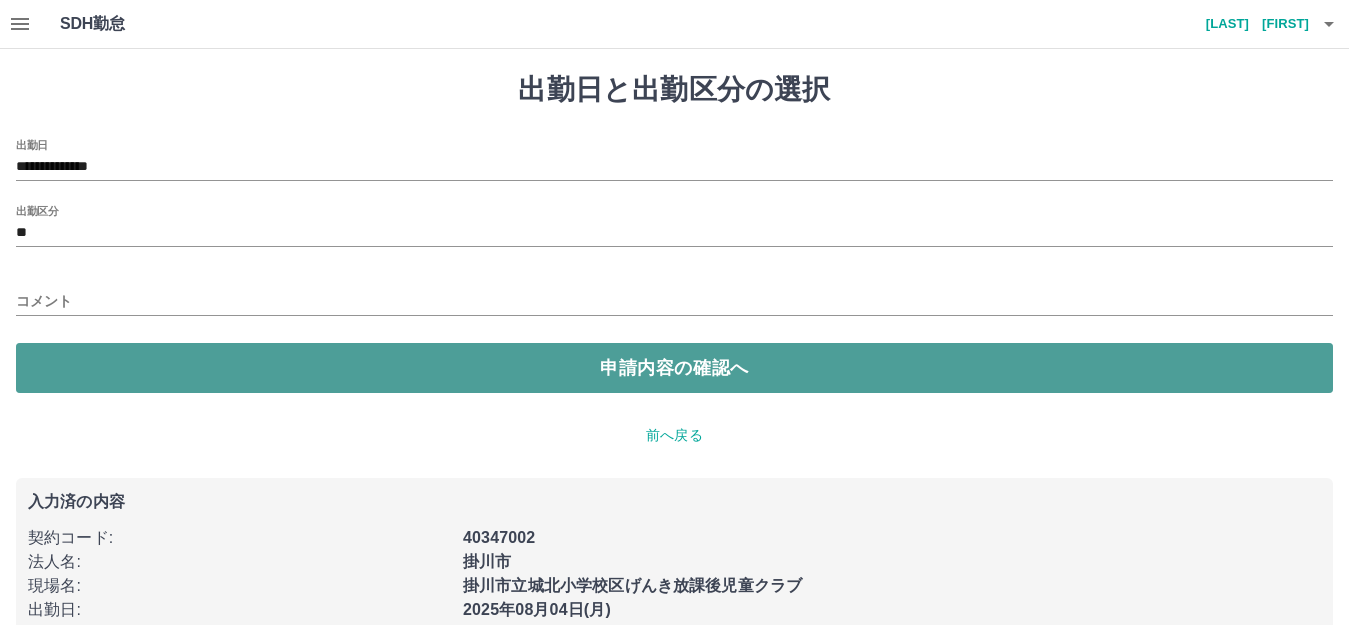 click on "申請内容の確認へ" at bounding box center (674, 368) 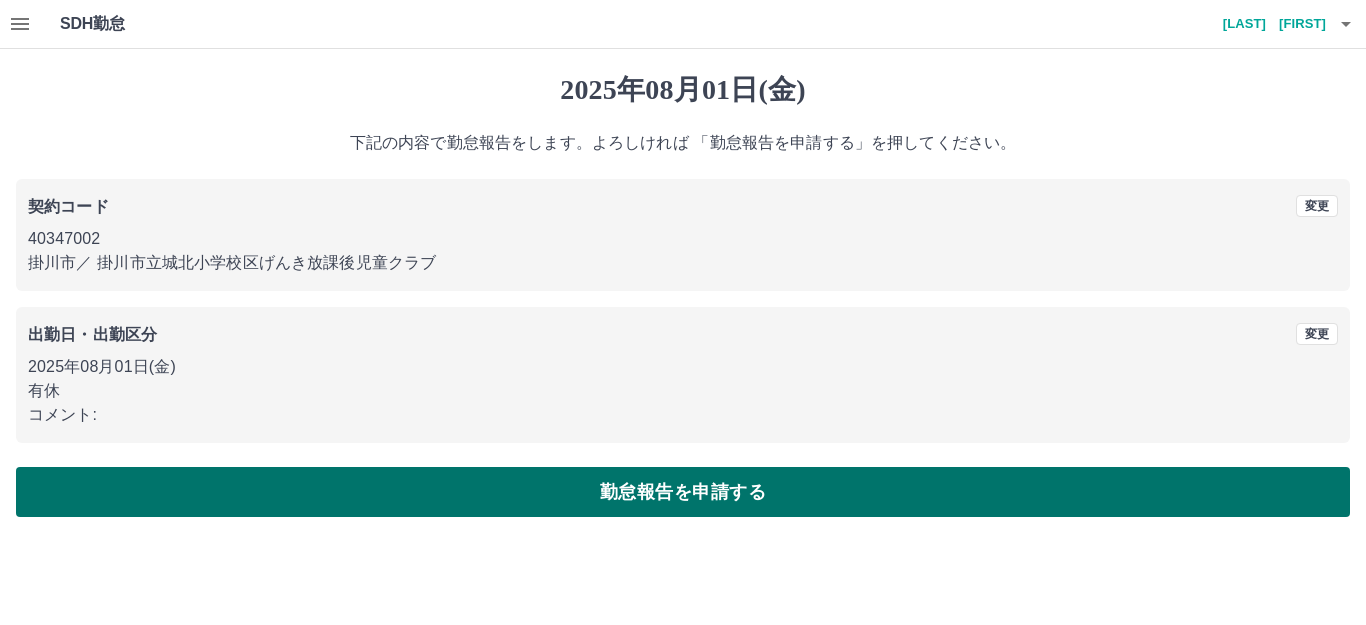 click on "勤怠報告を申請する" at bounding box center (683, 492) 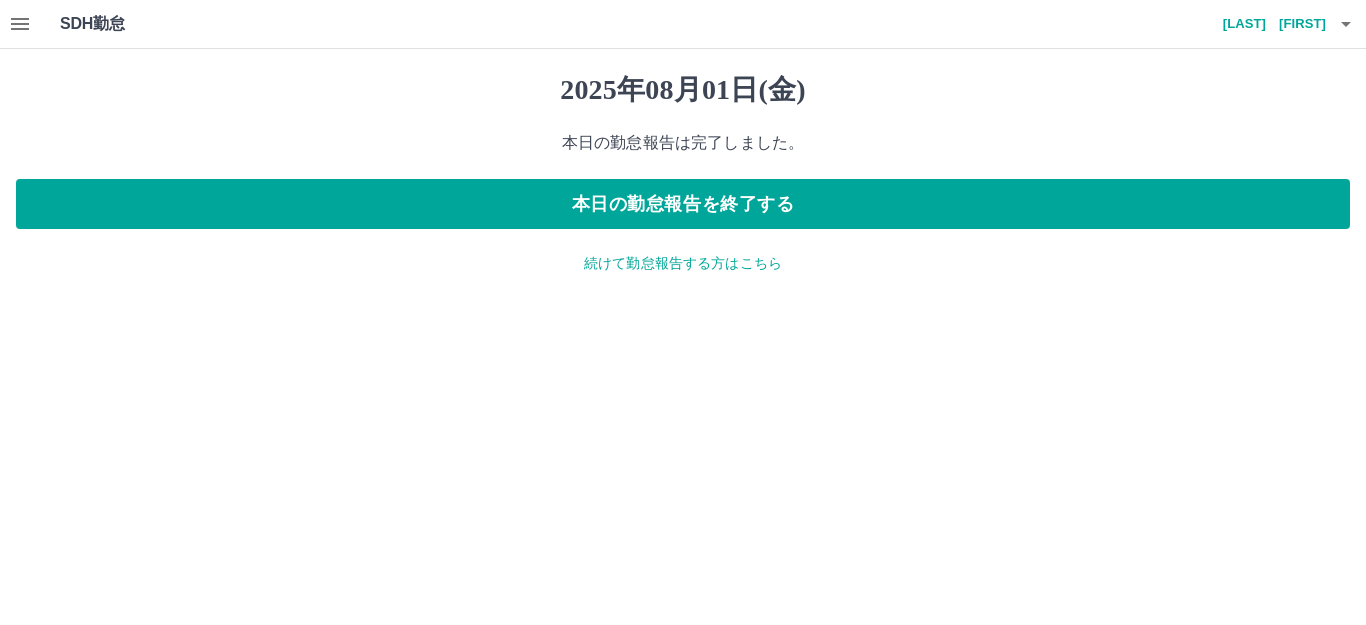 click on "続けて勤怠報告する方はこちら" at bounding box center [683, 263] 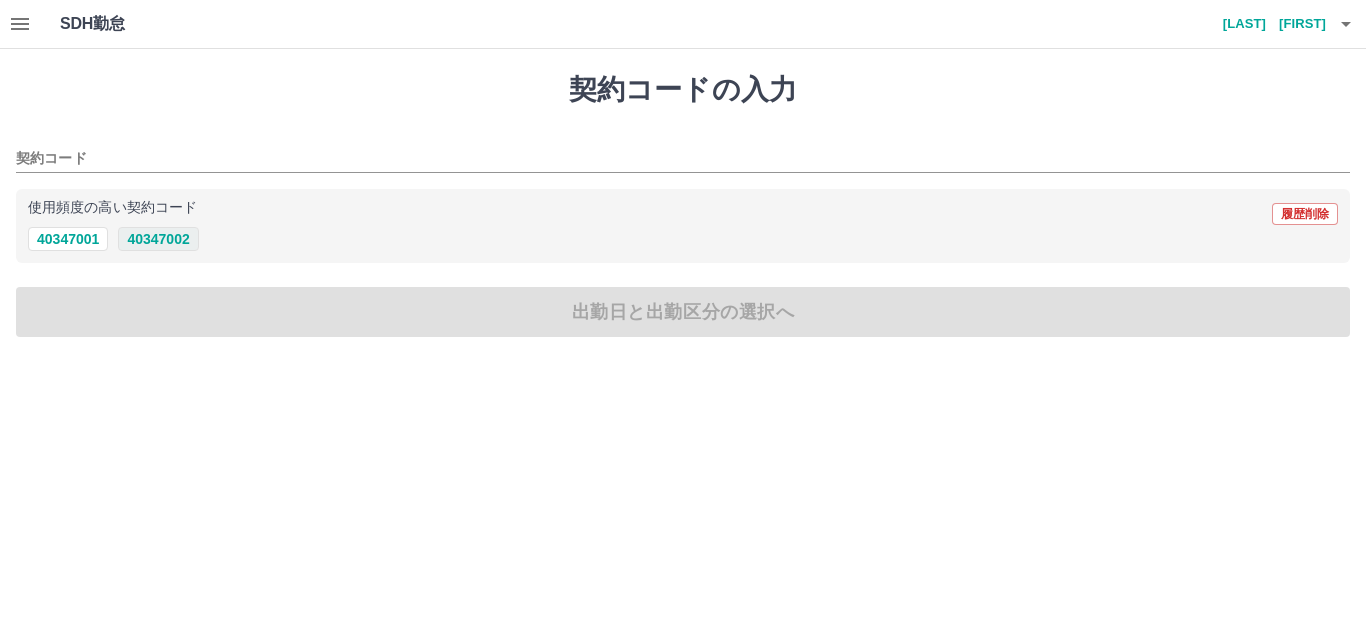 click on "40347002" at bounding box center [158, 239] 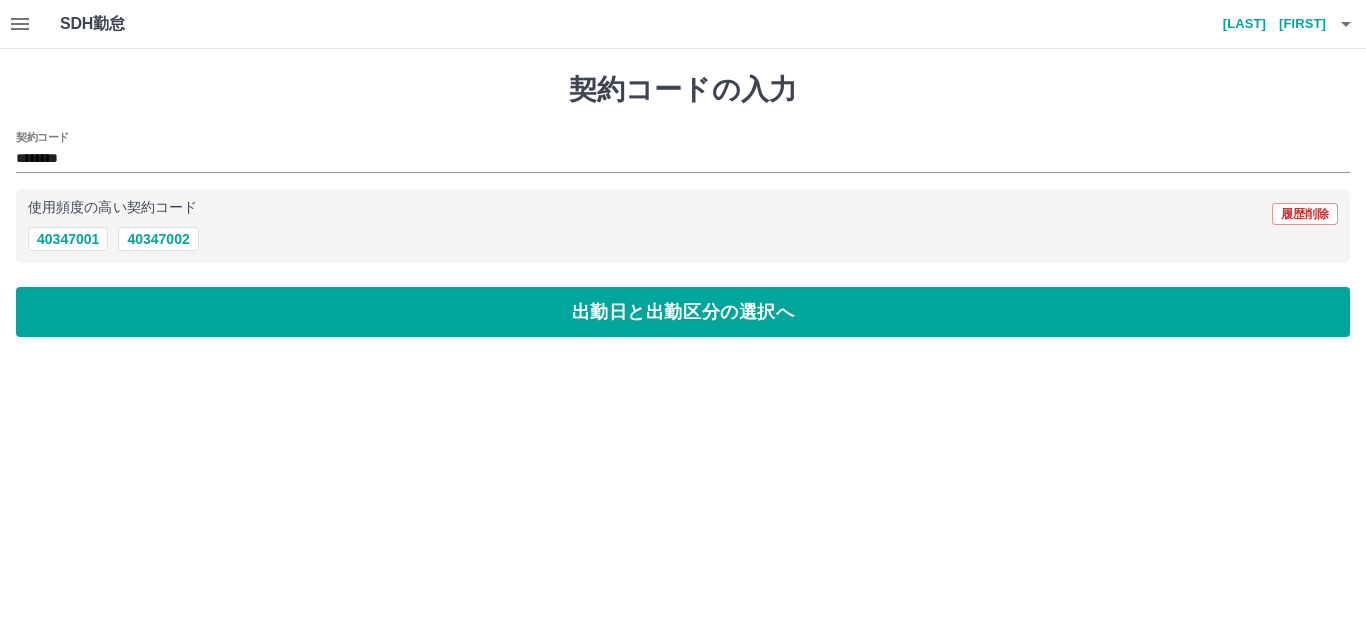 click on "契約コードの入力 契約コード ******** 使用頻度の高い契約コード 履歴削除 40347001 40347002 出勤日と出勤区分の選択へ" at bounding box center (683, 205) 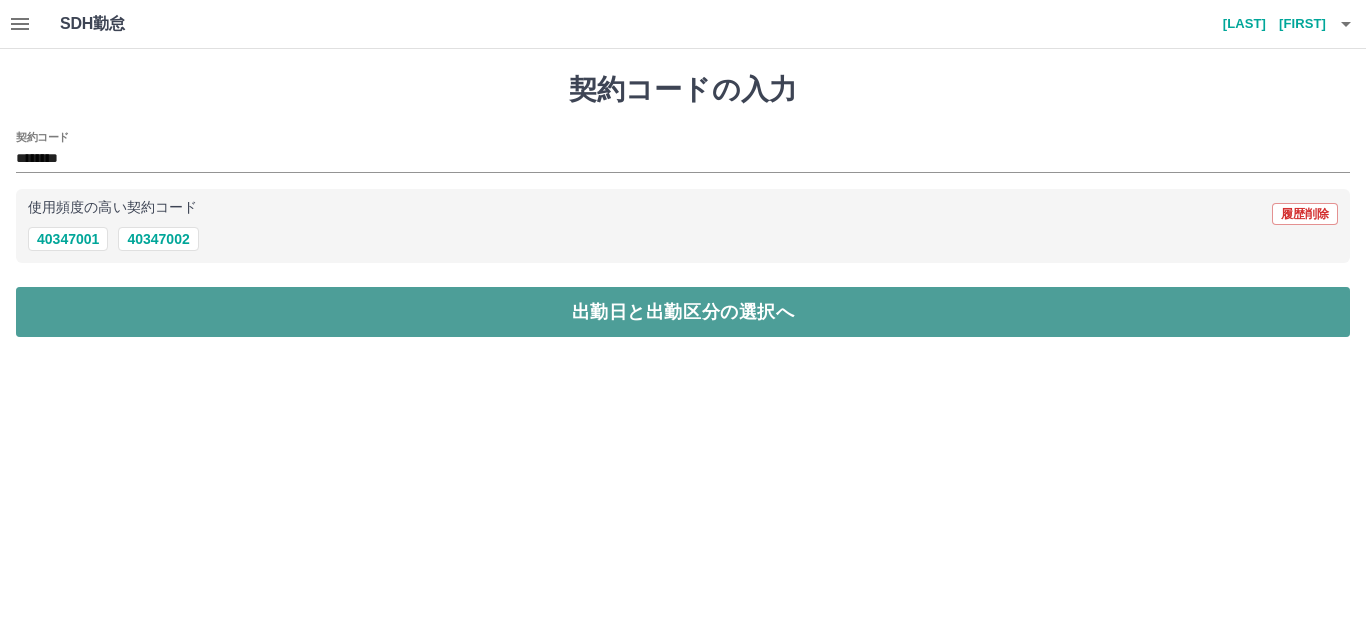 click on "出勤日と出勤区分の選択へ" at bounding box center [683, 312] 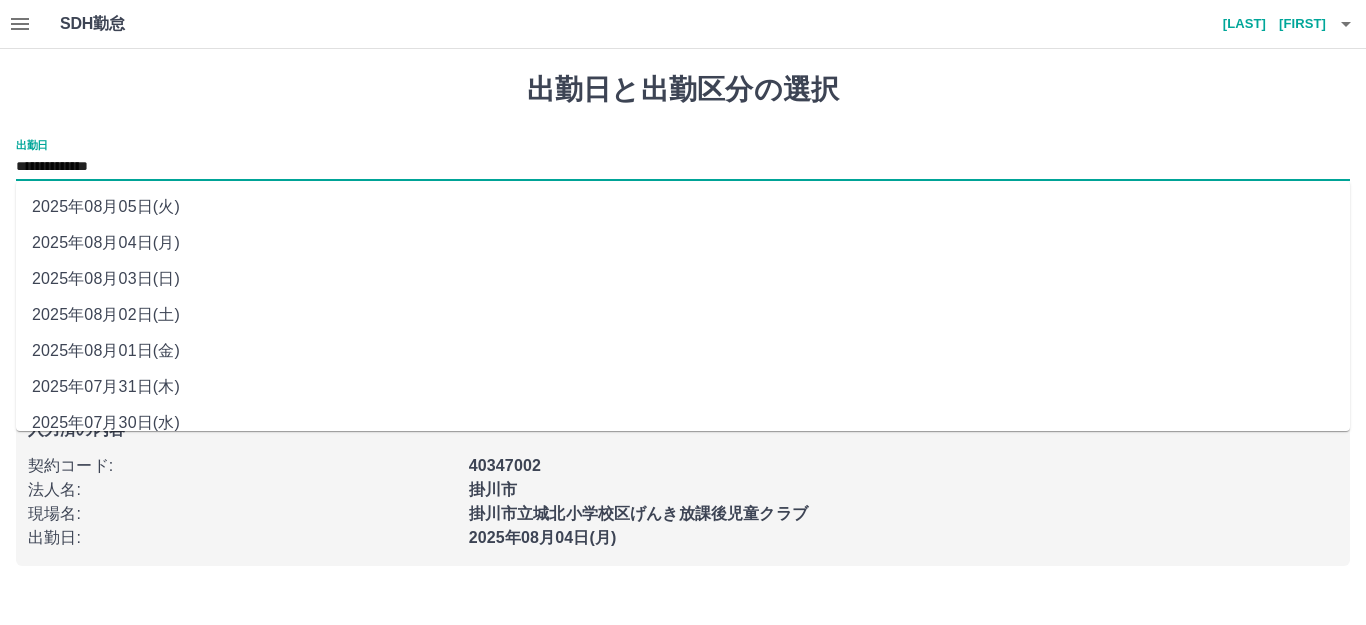 click on "**********" at bounding box center (683, 167) 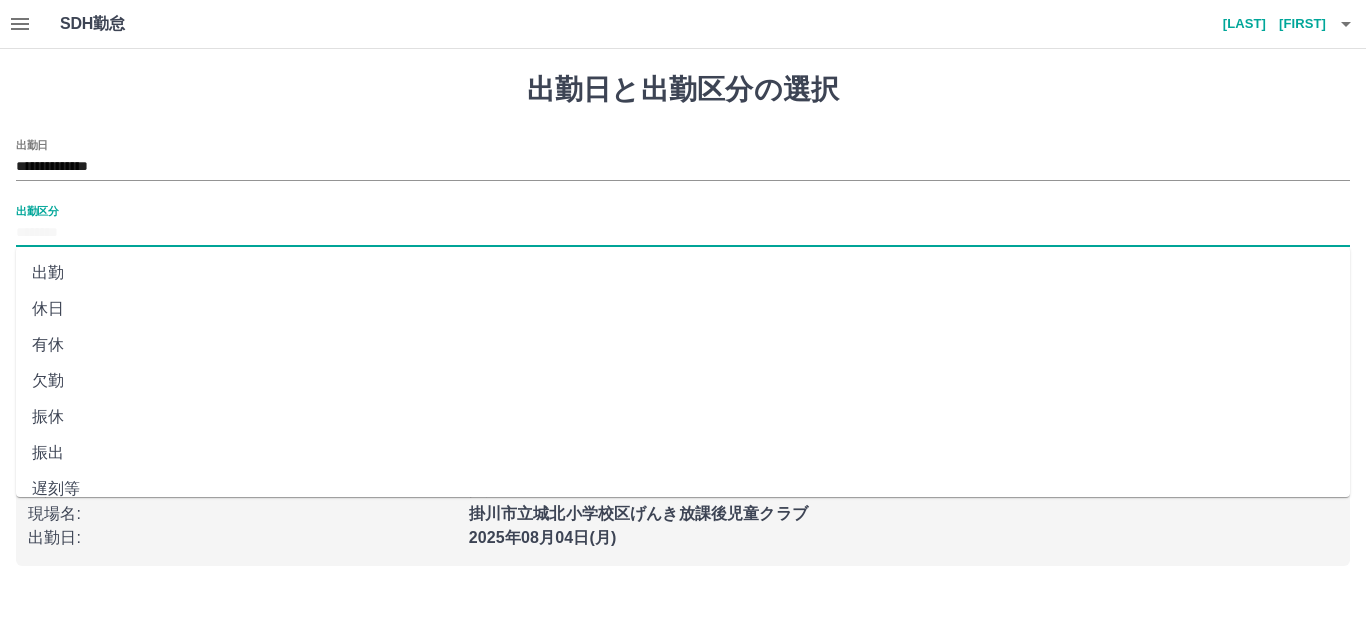 click on "出勤区分" at bounding box center [683, 233] 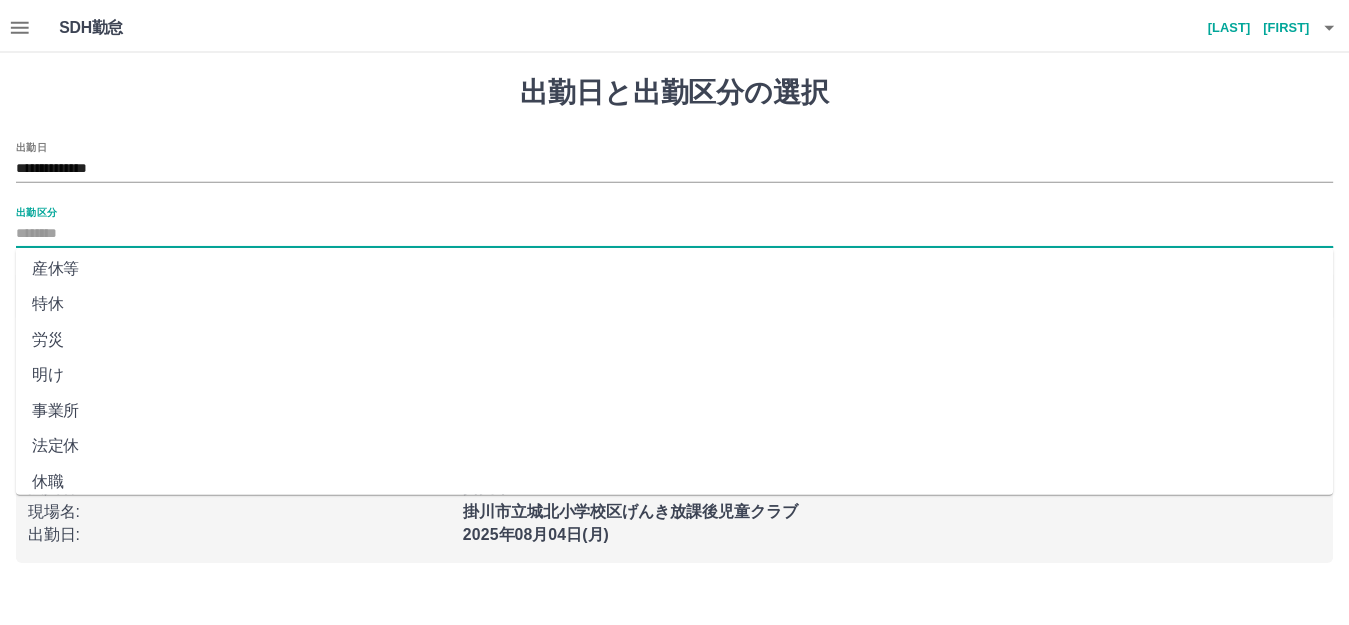 scroll, scrollTop: 414, scrollLeft: 0, axis: vertical 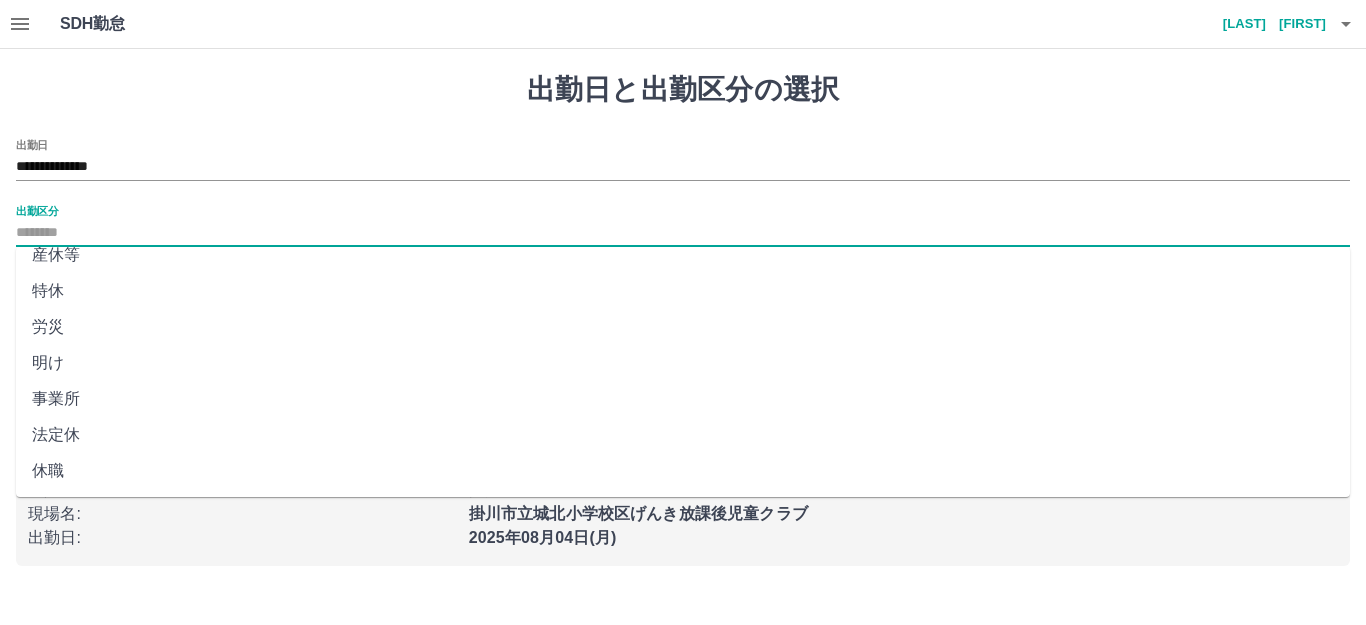 click on "法定休" at bounding box center [683, 435] 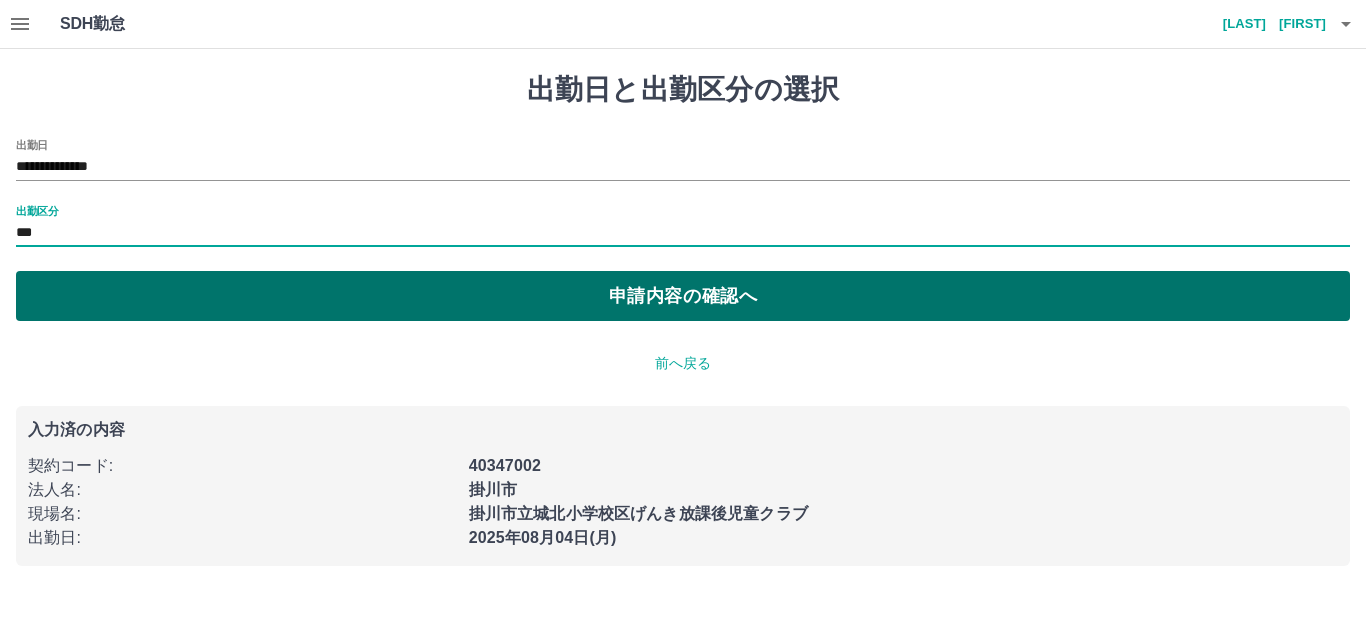 click on "申請内容の確認へ" at bounding box center (683, 296) 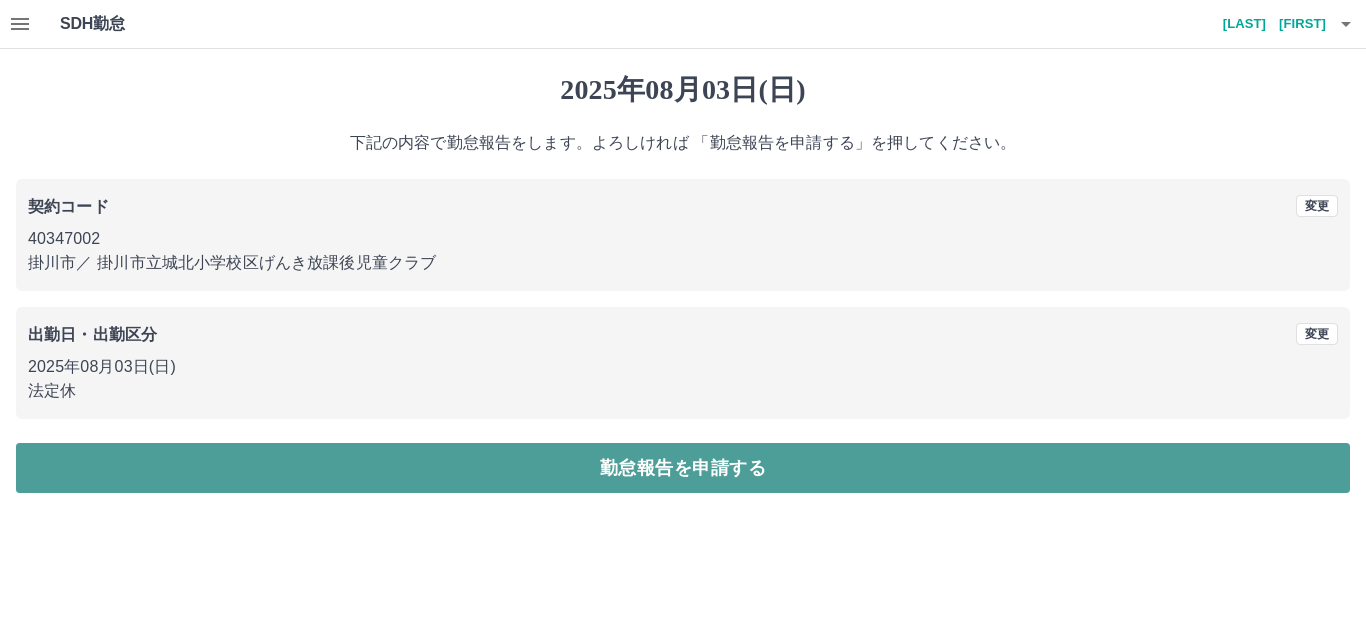click on "勤怠報告を申請する" at bounding box center [683, 468] 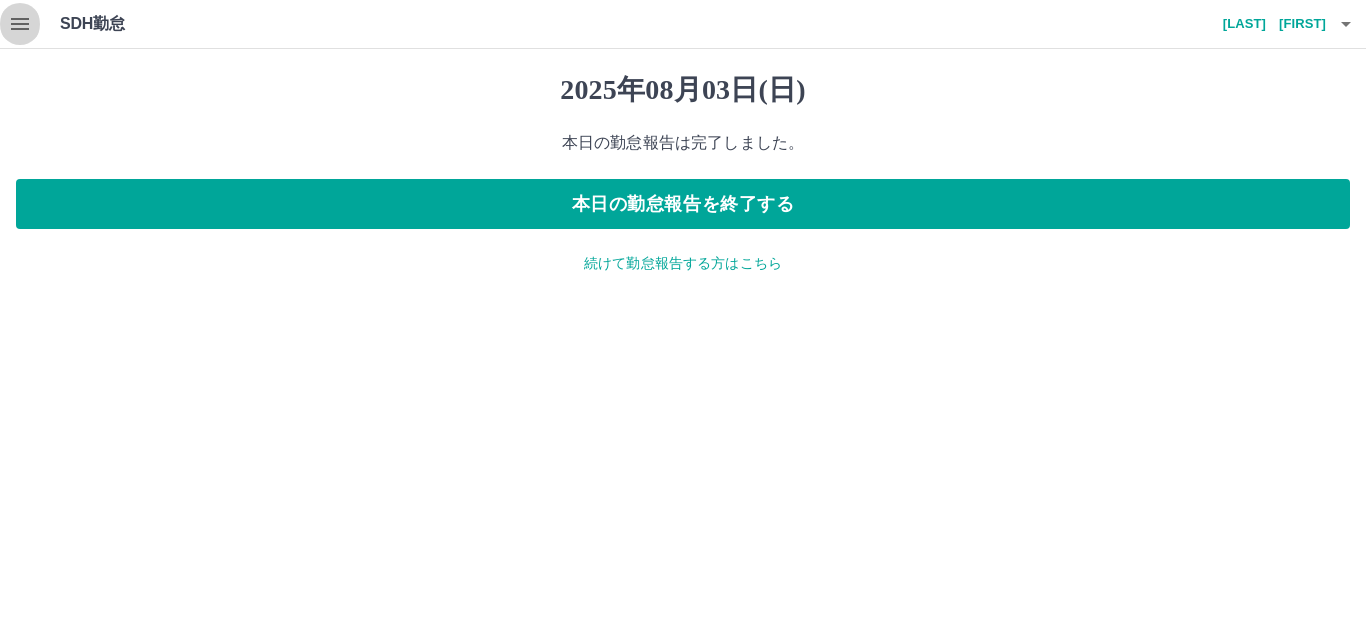 click 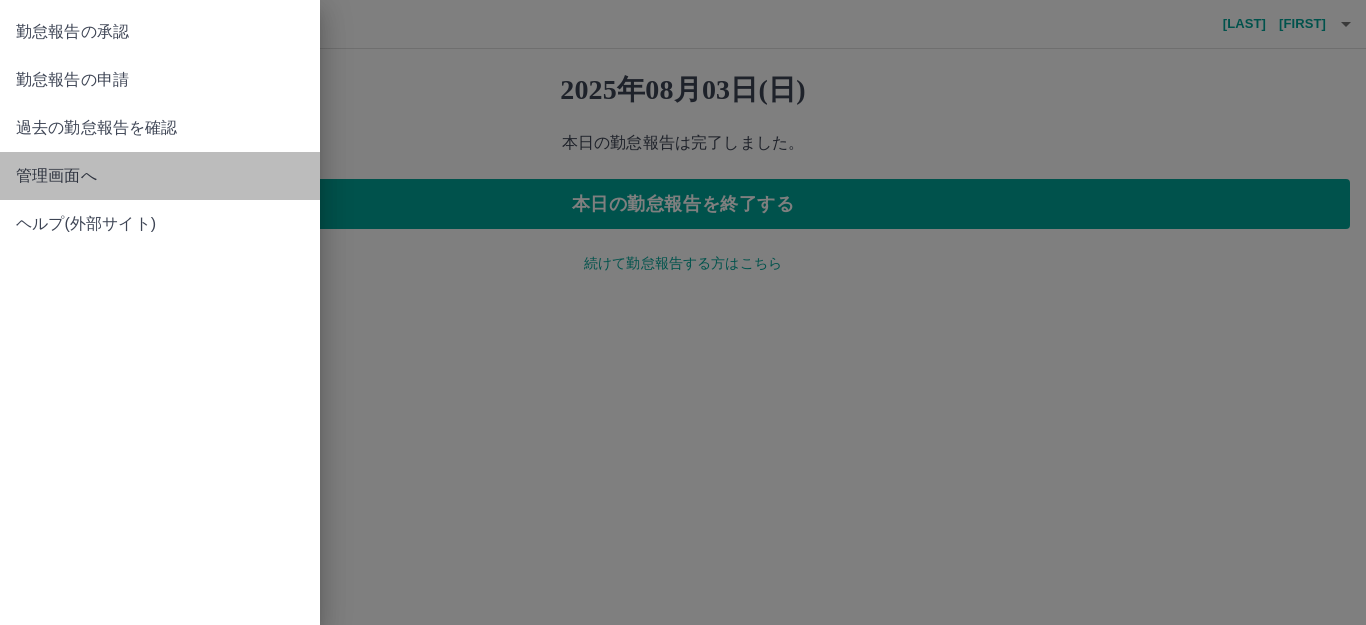 click on "管理画面へ" at bounding box center (160, 176) 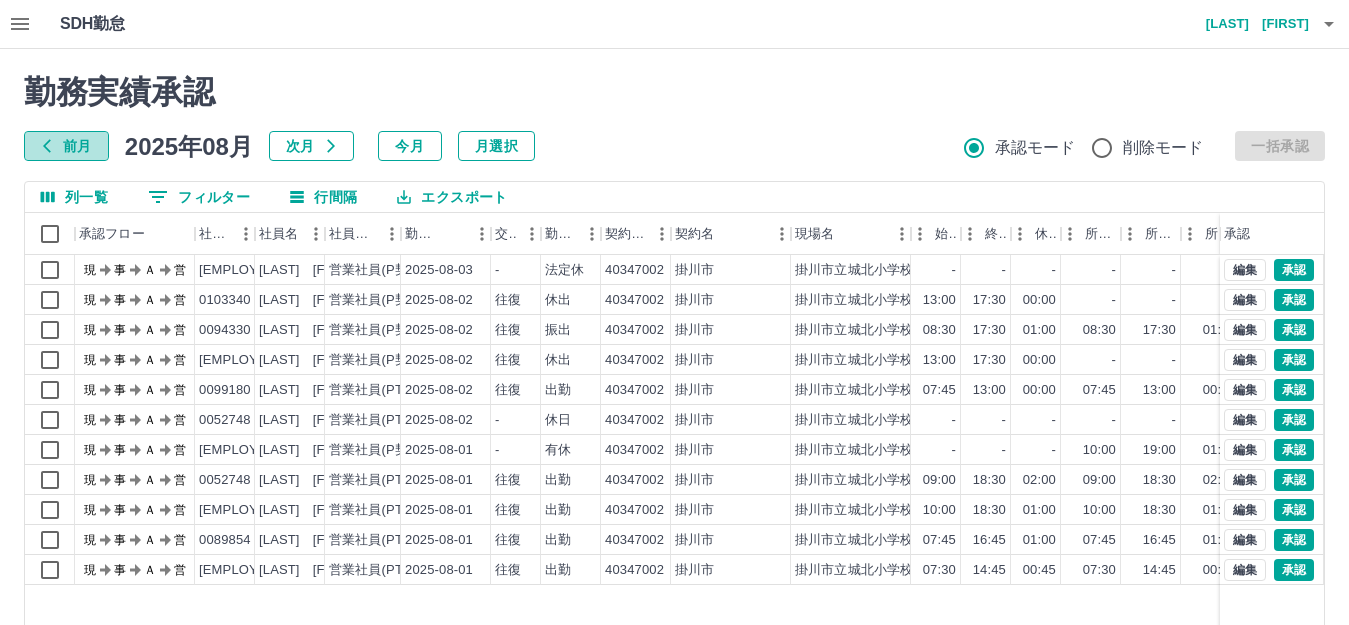 click on "前月" at bounding box center [66, 146] 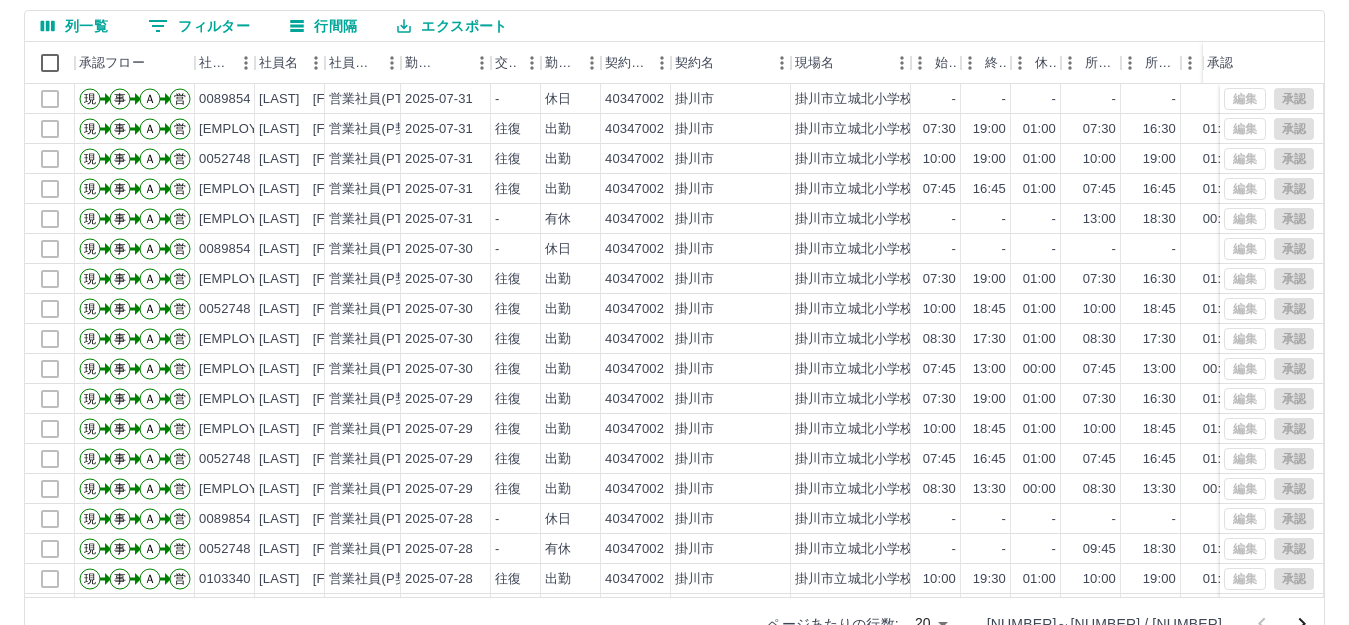 scroll, scrollTop: 220, scrollLeft: 0, axis: vertical 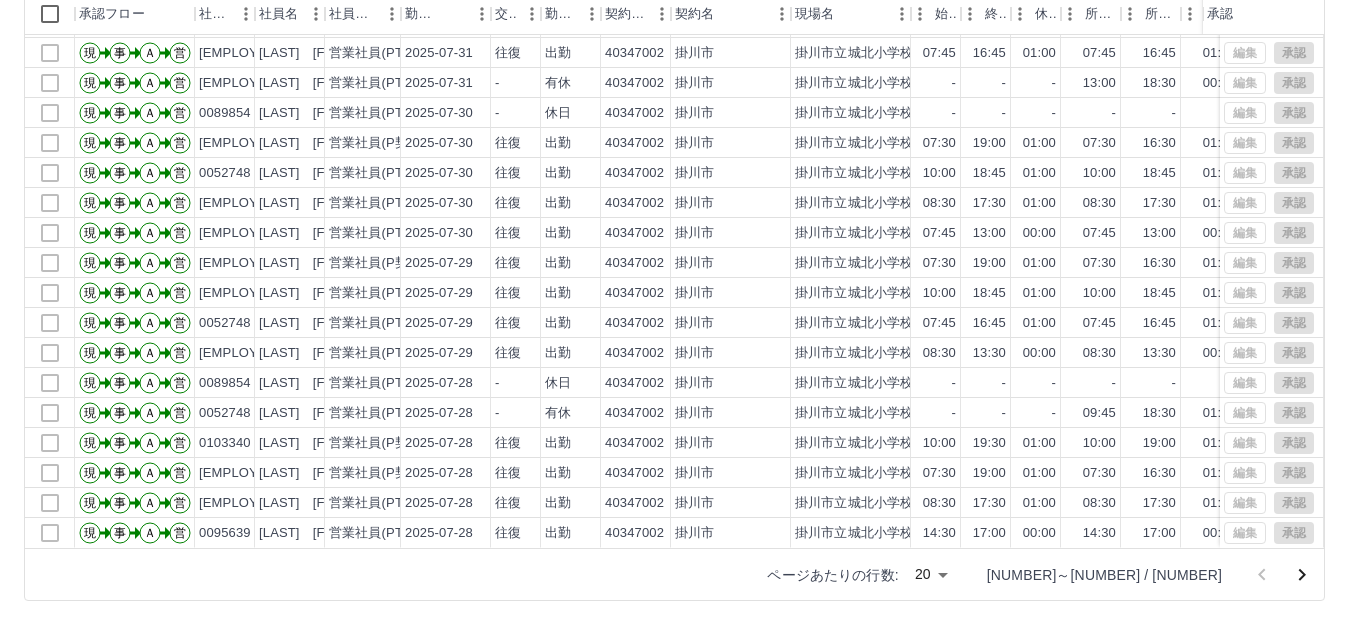 click on "[NUMBER]～[NUMBER] / [NUMBER]" at bounding box center (1104, 575) 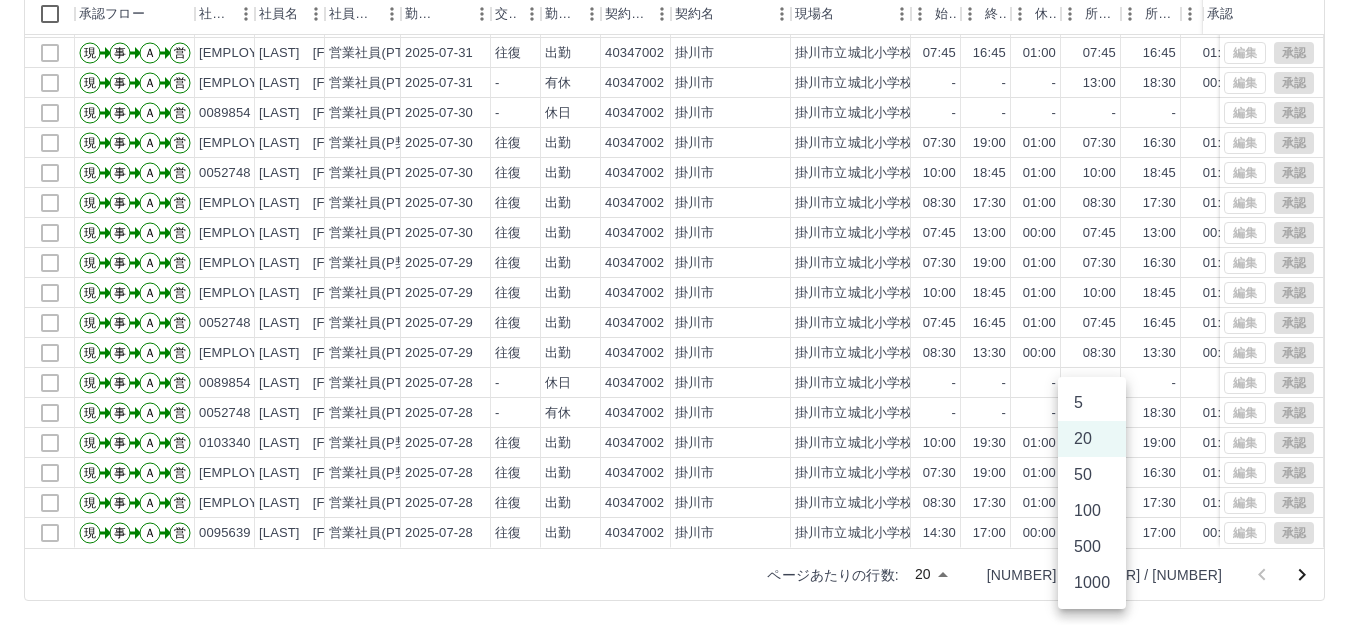 click on "SDH勤怠 大嶋　有里子 勤務実績承認 前月 2025年07月 次月 今月 月選択 承認モード 削除モード 一括承認 列一覧 0 フィルター 行間隔 エクスポート 承認フロー 社員番号 社員名 社員区分 勤務日 交通費 勤務区分 契約コード 契約名 現場名 始業 終業 休憩 所定開始 所定終業 所定休憩 拘束 勤務 遅刻等 コメント ステータス 承認 現 事 Ａ 営 0039356 大嶋　有里子 営業社員(P契約) 2025-07-31 往復 出勤 40347002 掛川市 掛川市立城北小学校区げんき放課後児童クラブ 07:30 19:00 01:00 07:30 16:30 01:00 11:30 10:30 00:00 全承認済 現 事 Ａ 営 0052748 青野　直美 営業社員(PT契約) 2025-07-31 往復 出勤 40347002 掛川市 掛川市立城北小学校区げんき放課後児童クラブ 10:00 19:00 01:00 10:00 19:00 01:00 09:00 08:00 00:00 全承認済 現 事 Ａ 営 0082525 萩原　ゆうり 営業社員(PT契約) 2025-07-31 往復 出勤 40347002 掛川市 [CITY] -" at bounding box center (683, 202) 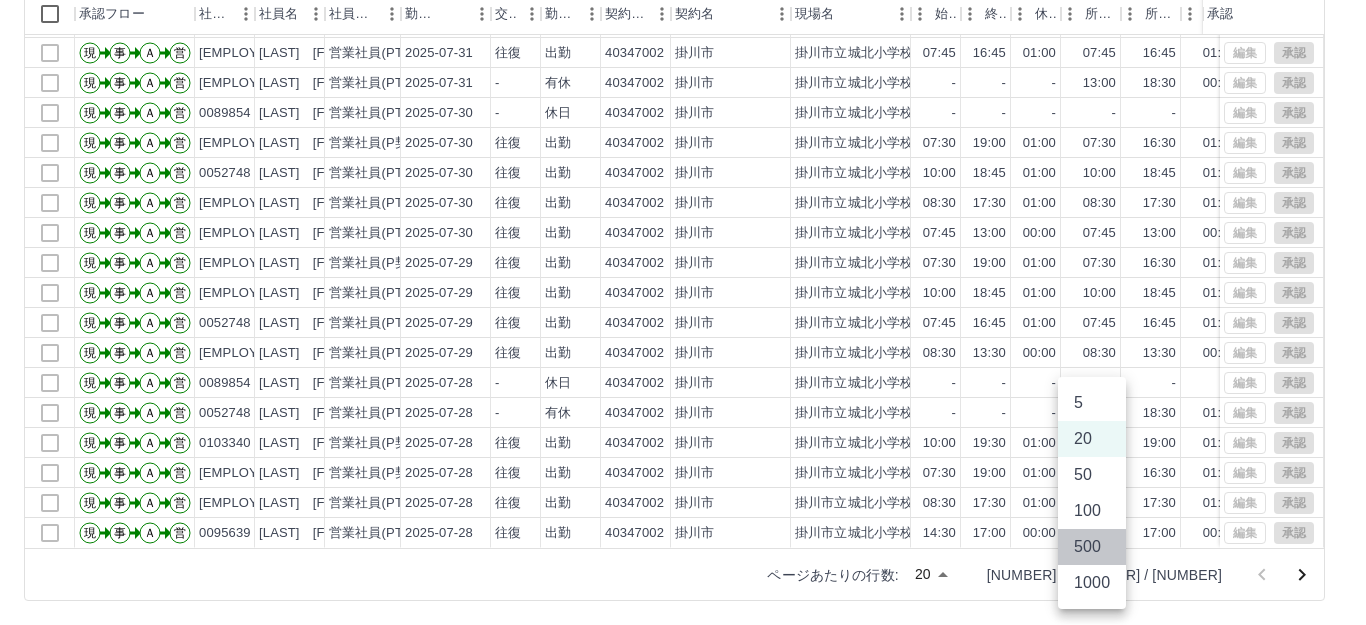 click on "500" at bounding box center (1092, 547) 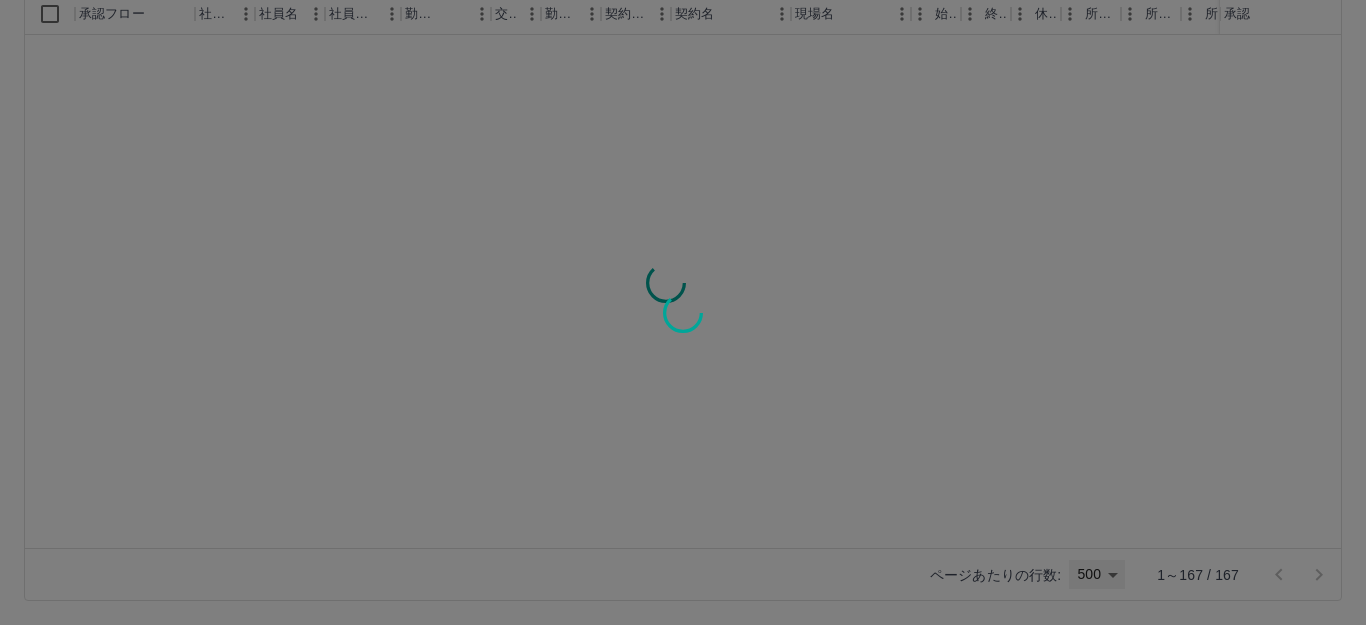 type on "***" 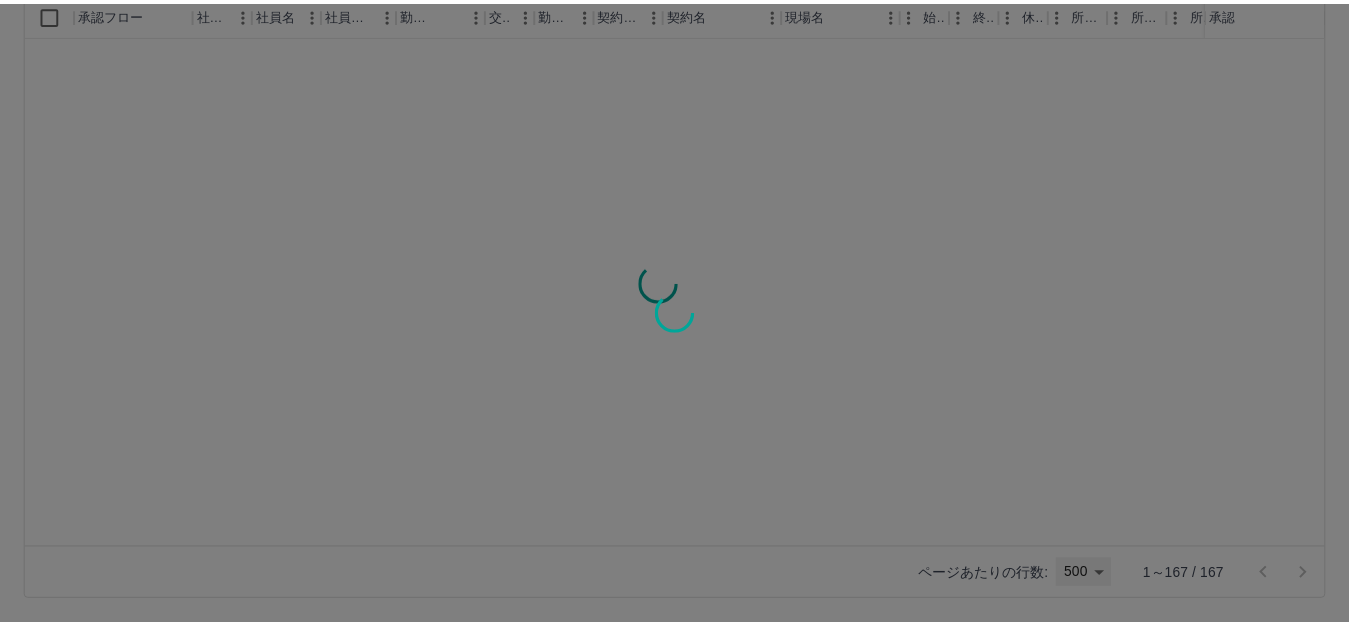 scroll, scrollTop: 0, scrollLeft: 0, axis: both 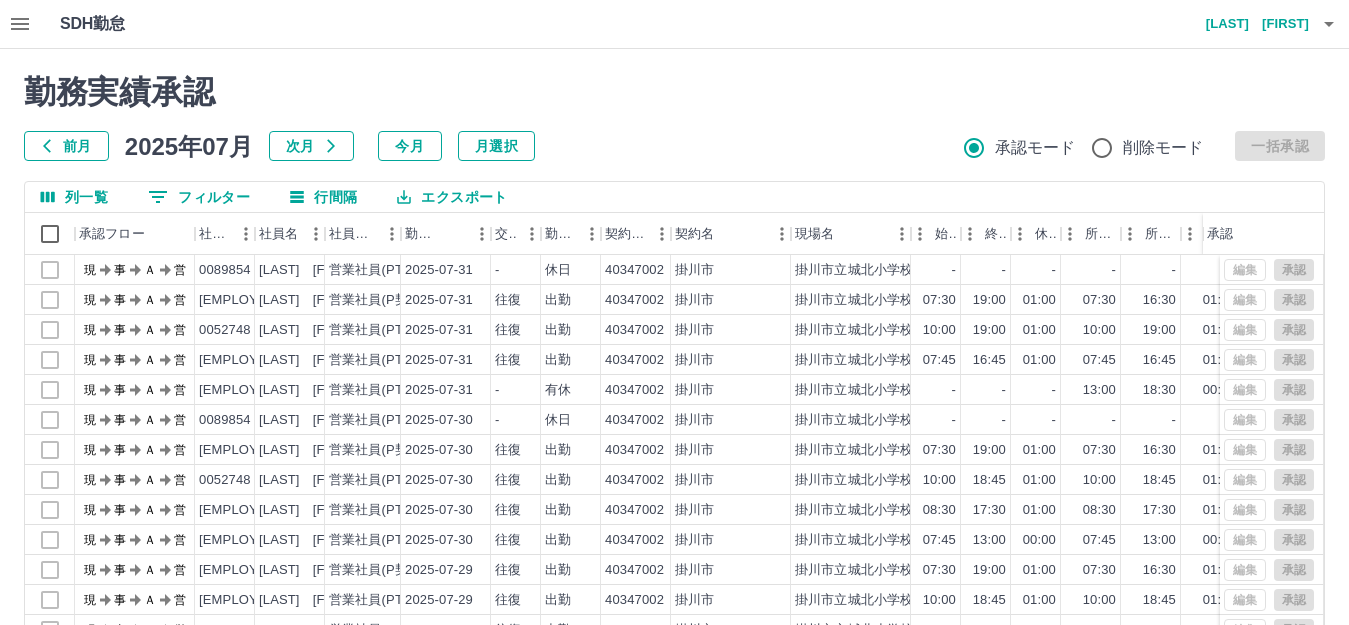 click 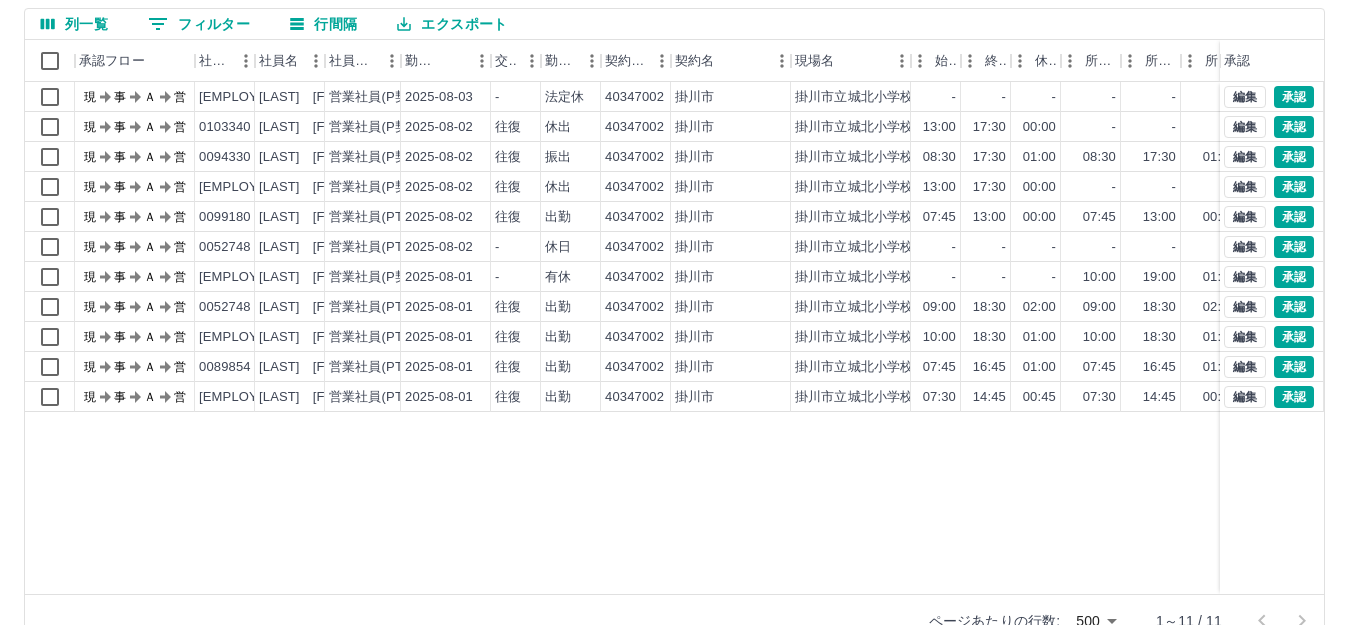 scroll, scrollTop: 184, scrollLeft: 0, axis: vertical 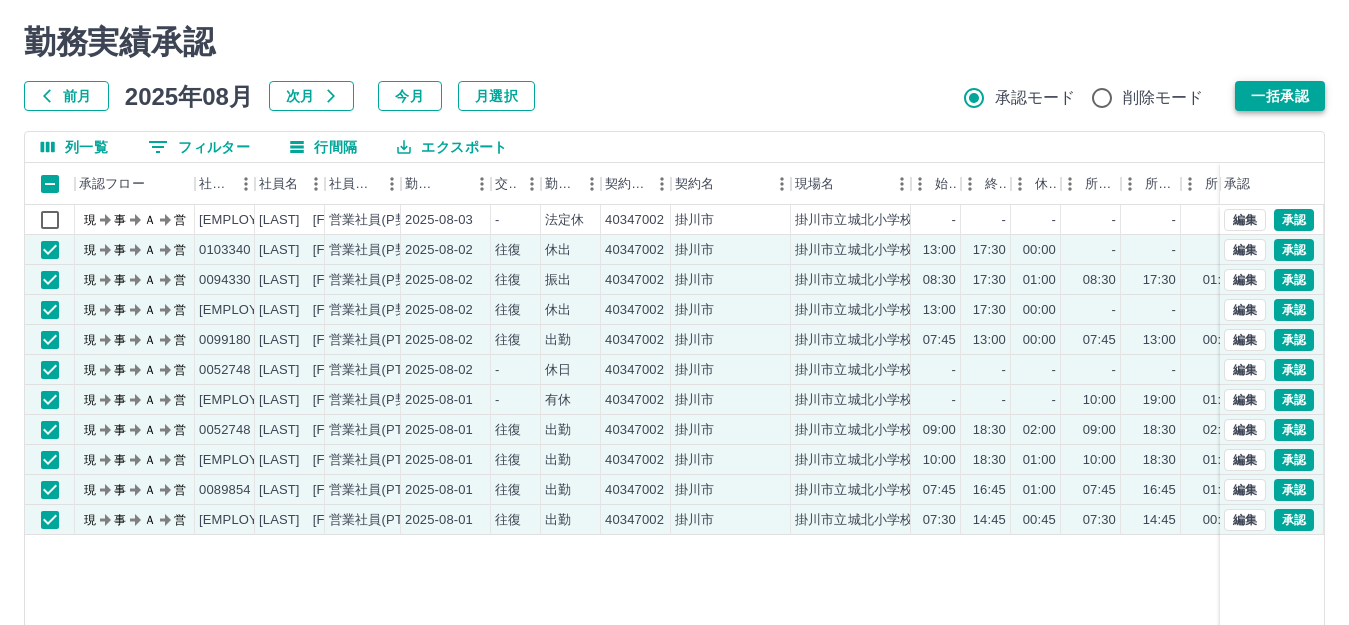 click on "一括承認" at bounding box center [1280, 96] 